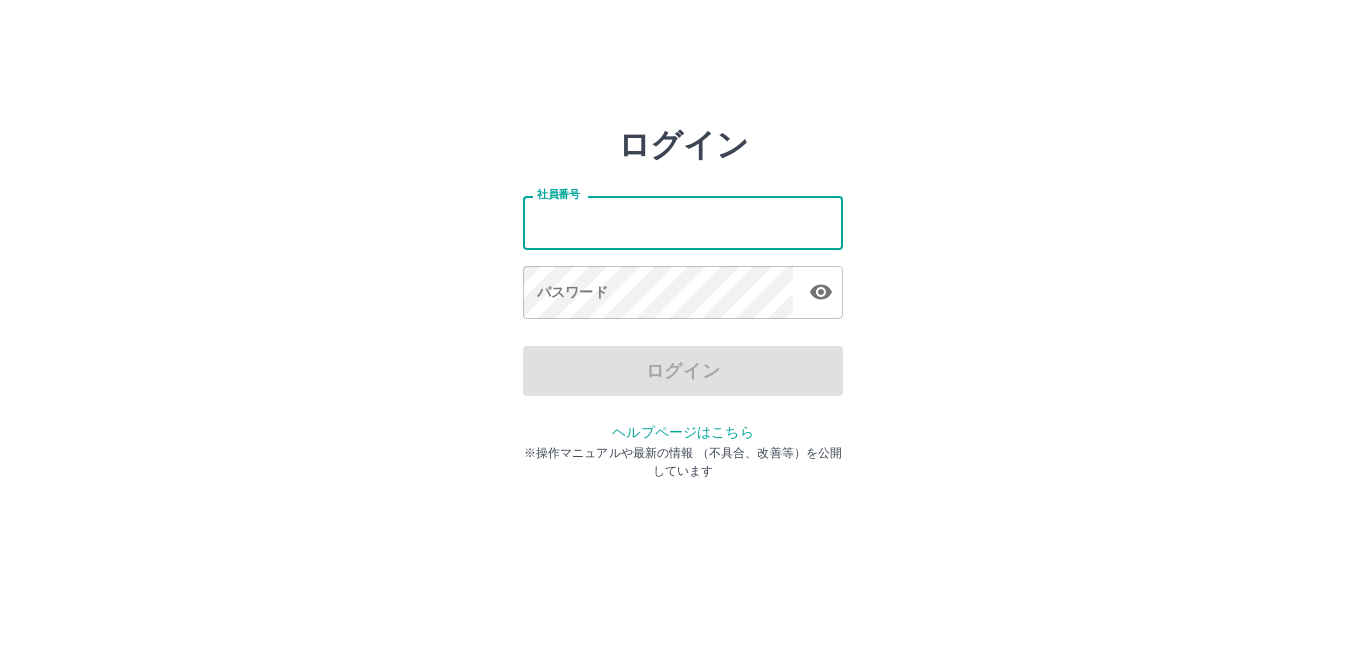 scroll, scrollTop: 0, scrollLeft: 0, axis: both 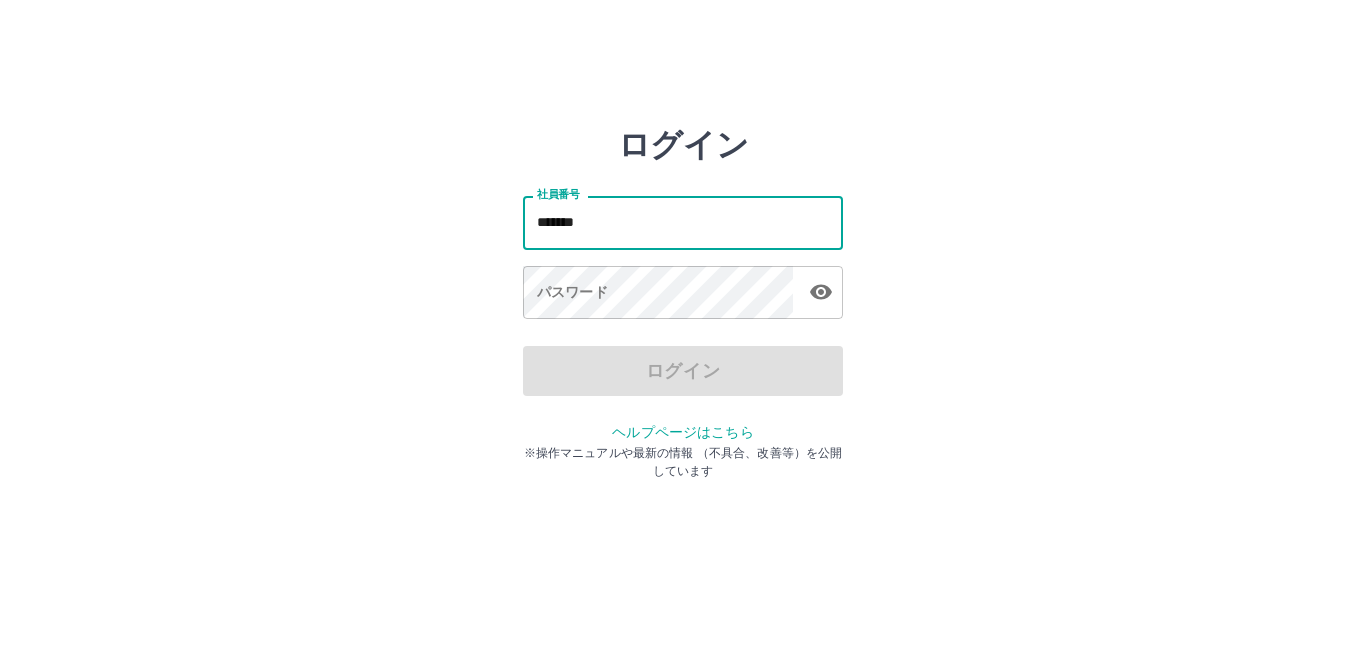 type on "*******" 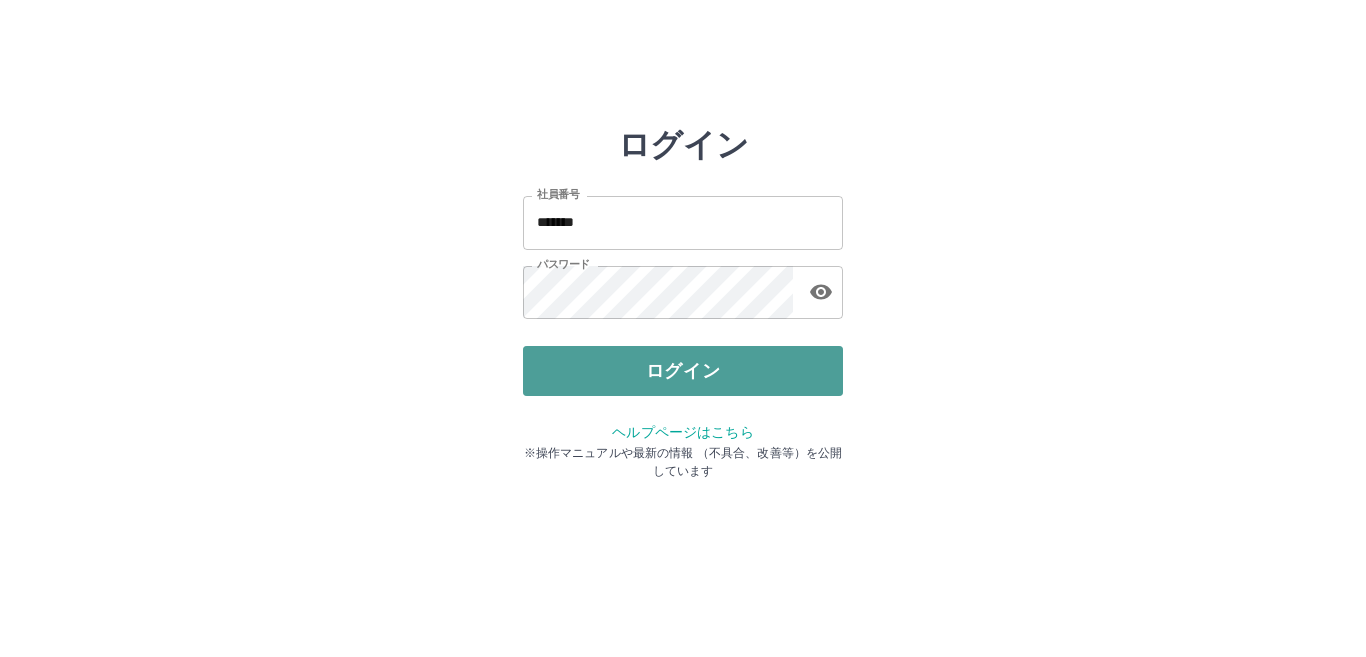 click on "ログイン" at bounding box center (683, 371) 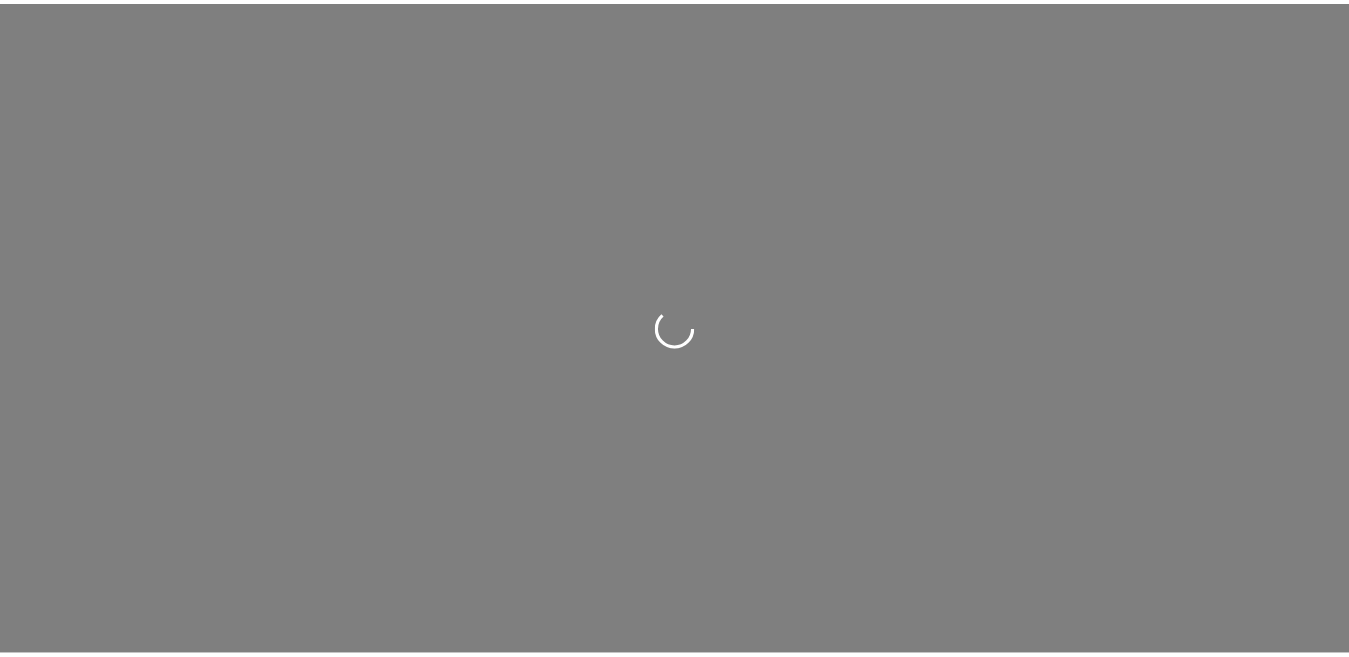 scroll, scrollTop: 0, scrollLeft: 0, axis: both 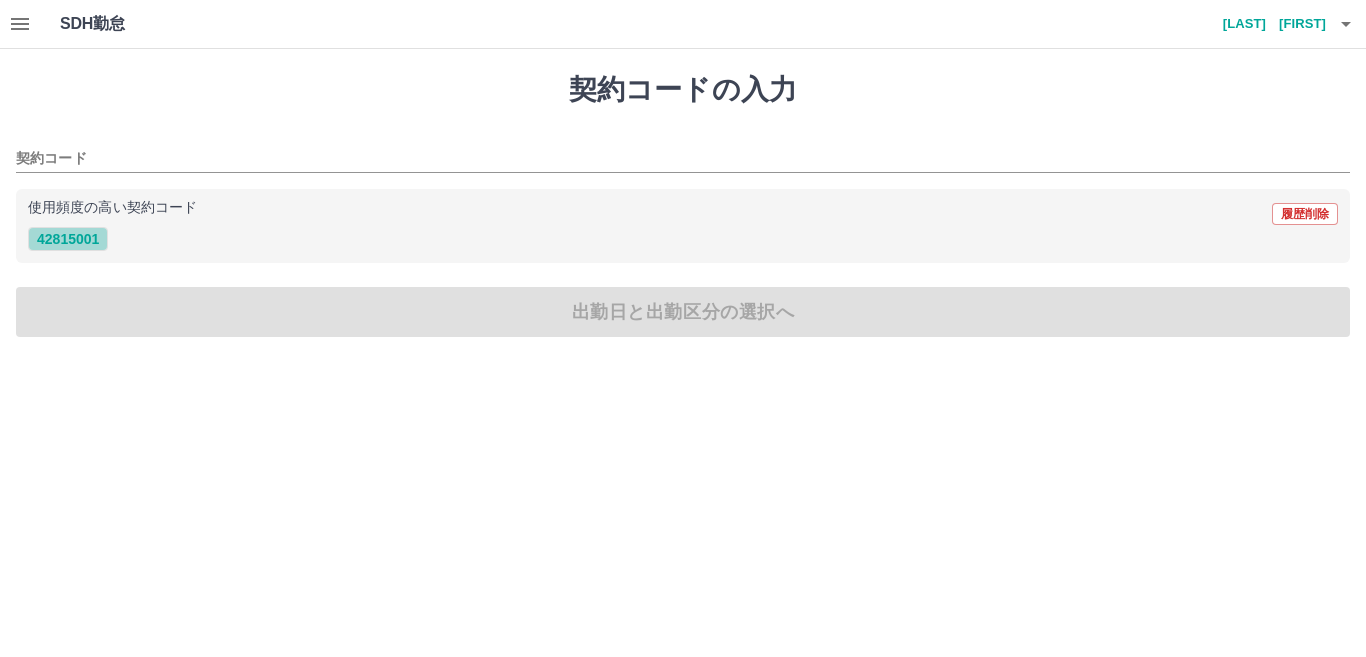 click on "42815001" at bounding box center (68, 239) 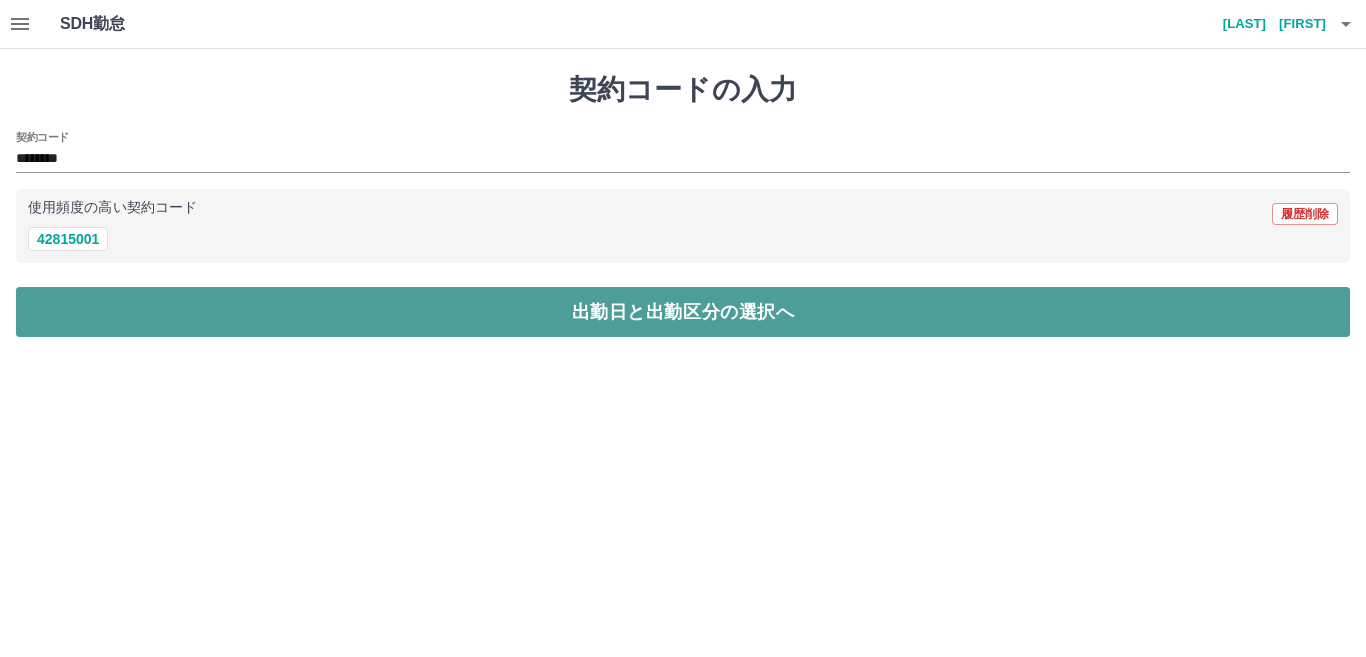 click on "出勤日と出勤区分の選択へ" at bounding box center [683, 312] 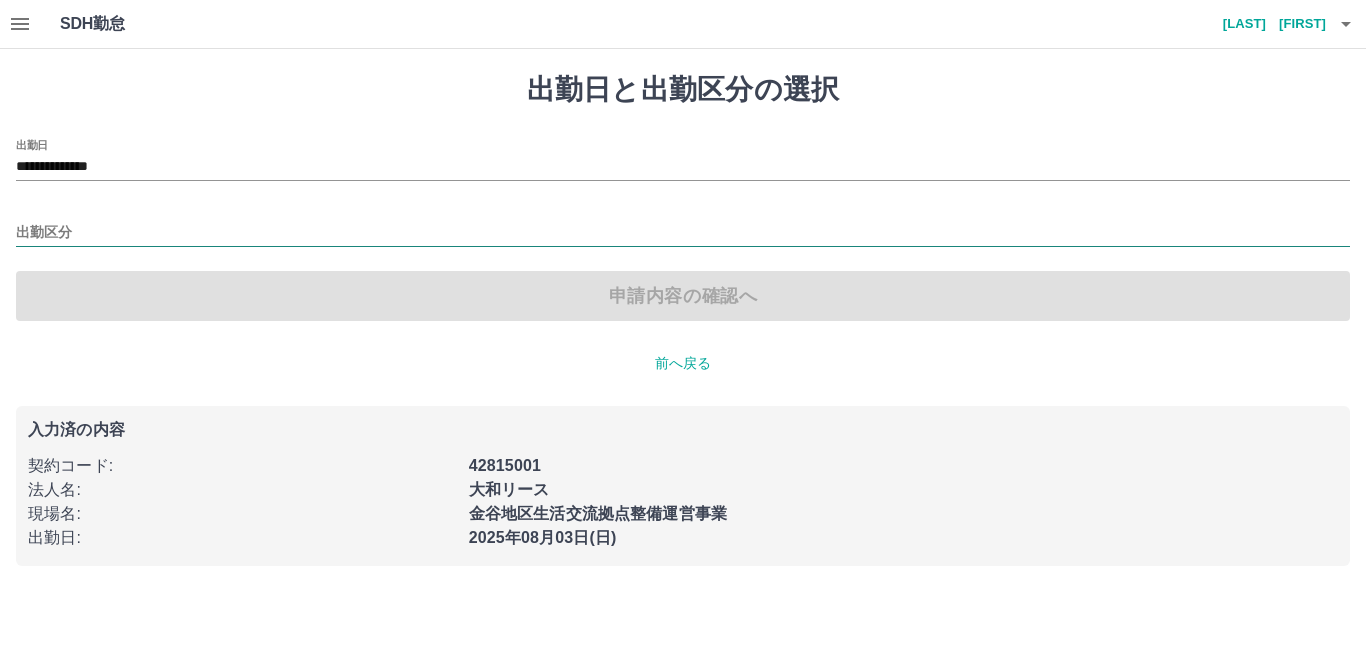 click on "出勤区分" at bounding box center [683, 233] 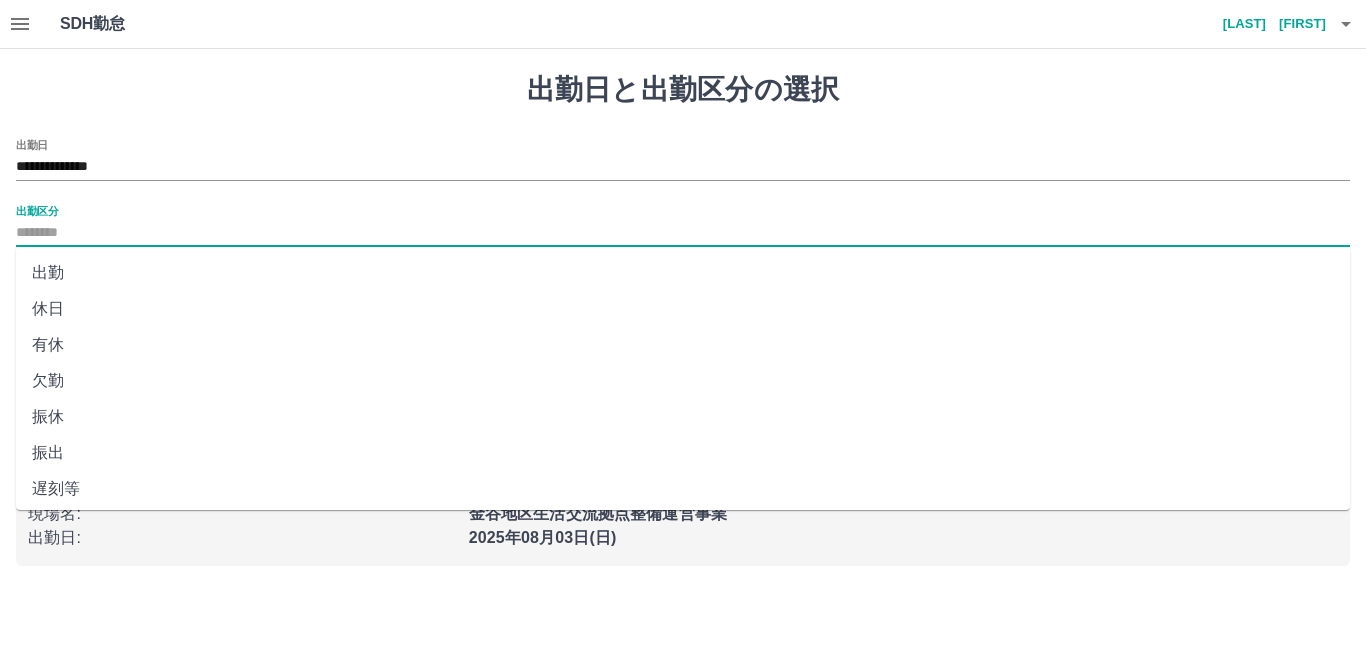 click on "出勤" at bounding box center (683, 273) 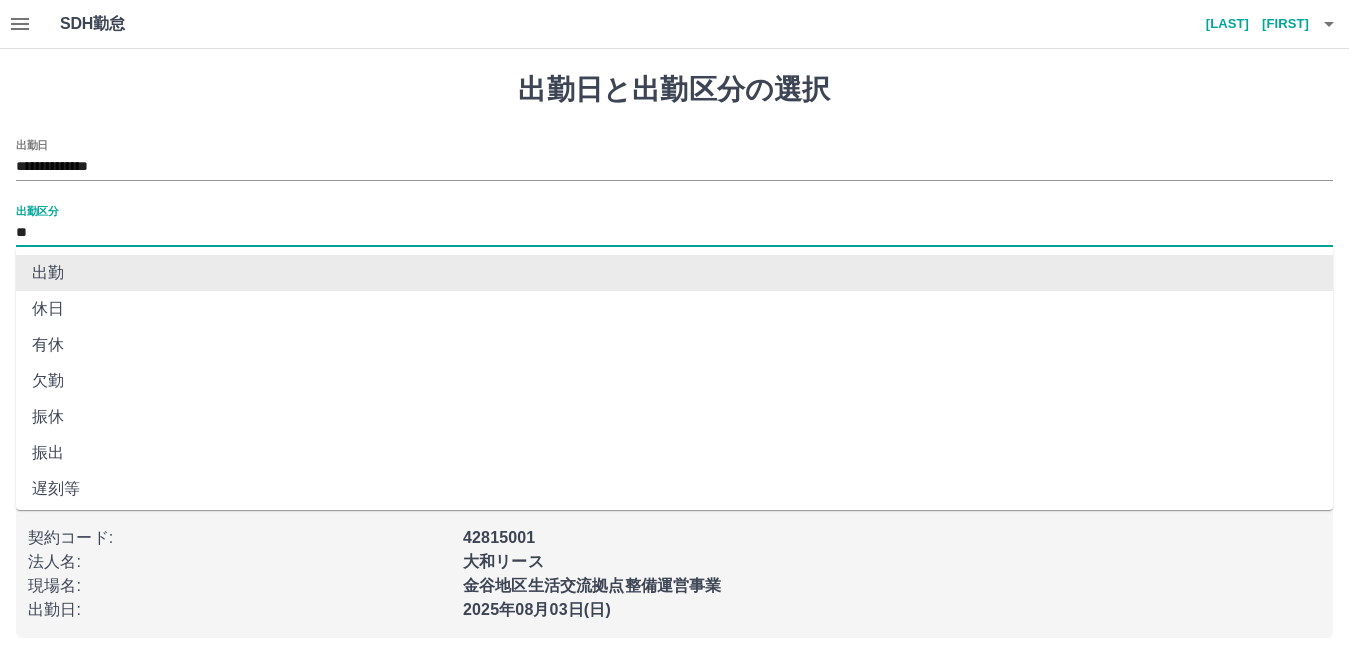click on "**" at bounding box center (674, 233) 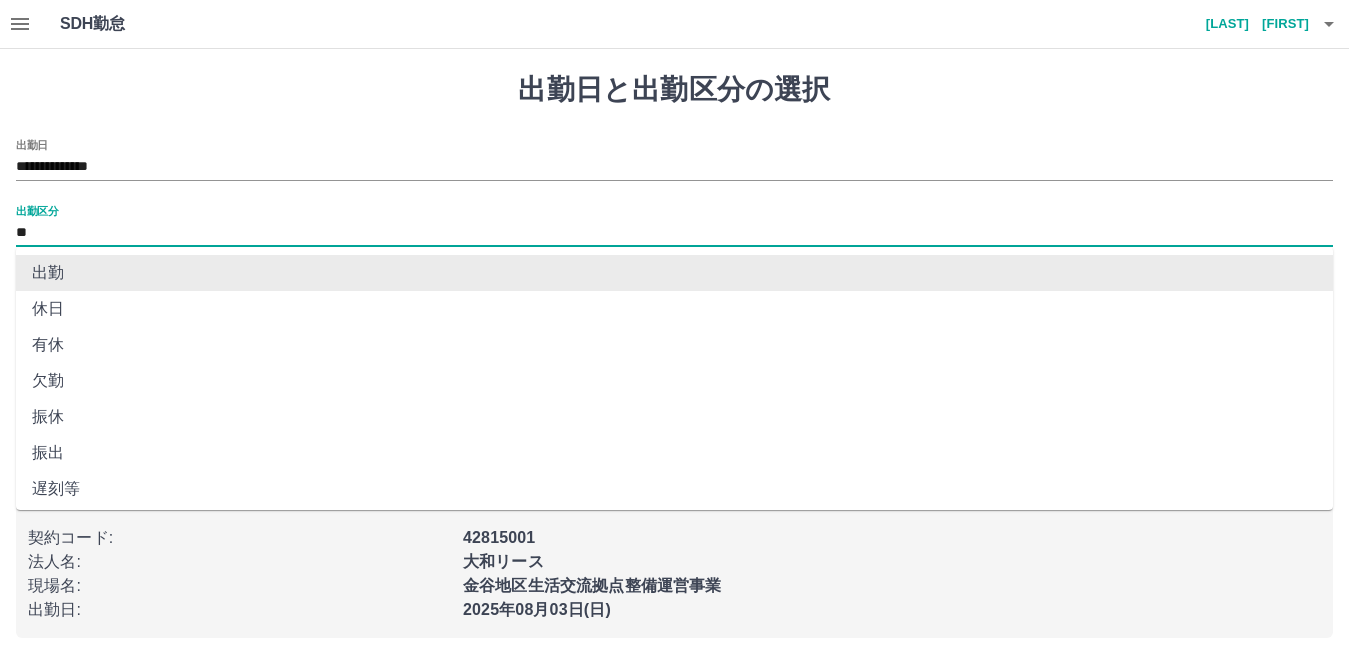 click on "出勤" at bounding box center (674, 273) 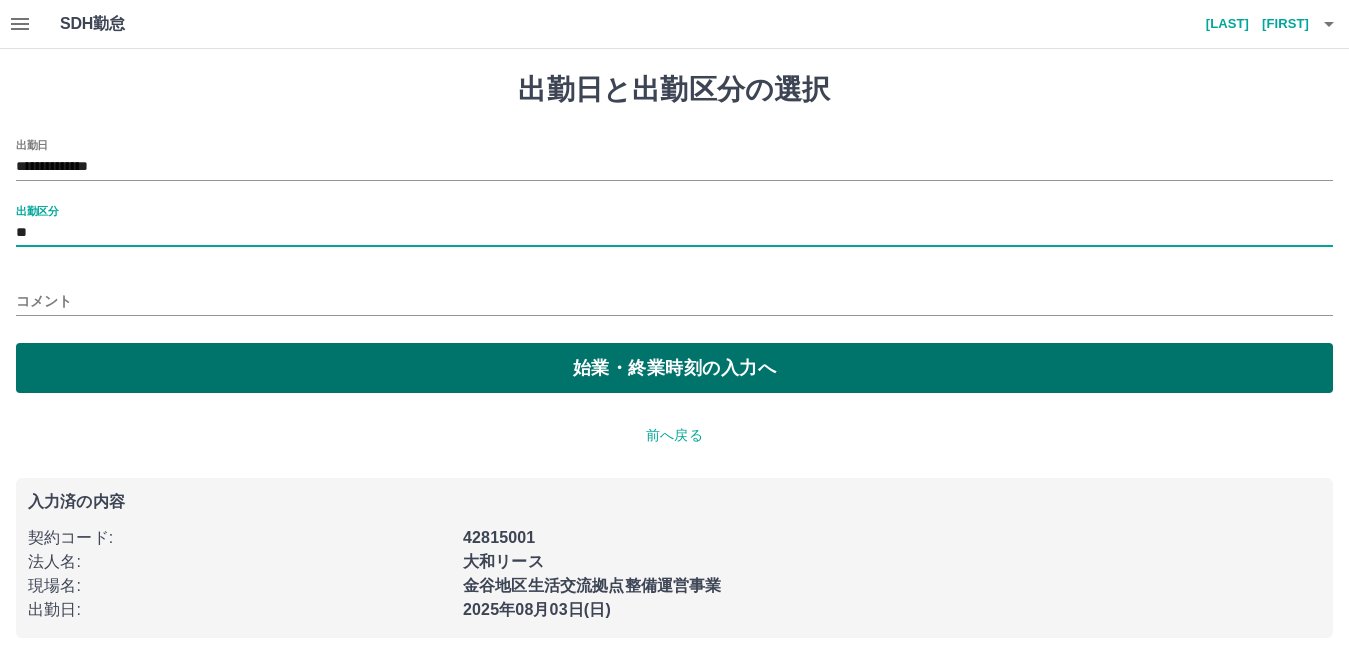 drag, startPoint x: 151, startPoint y: 353, endPoint x: 151, endPoint y: 342, distance: 11 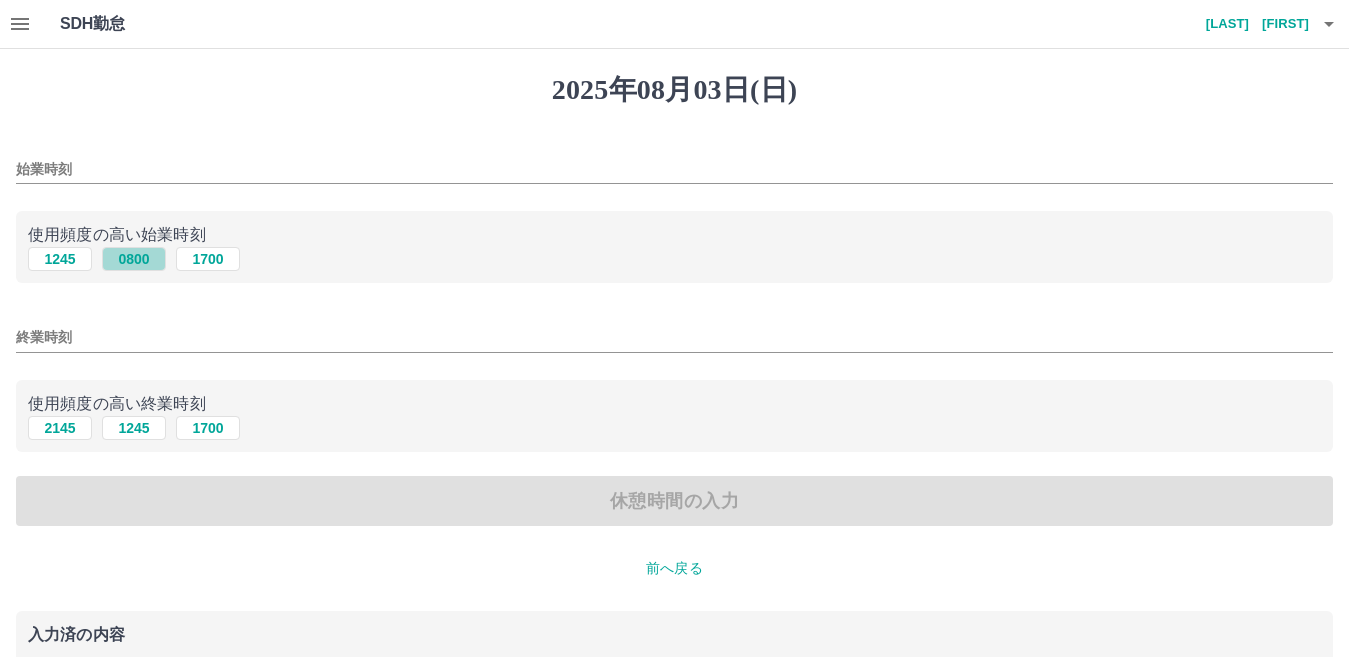 click on "0800" at bounding box center [134, 259] 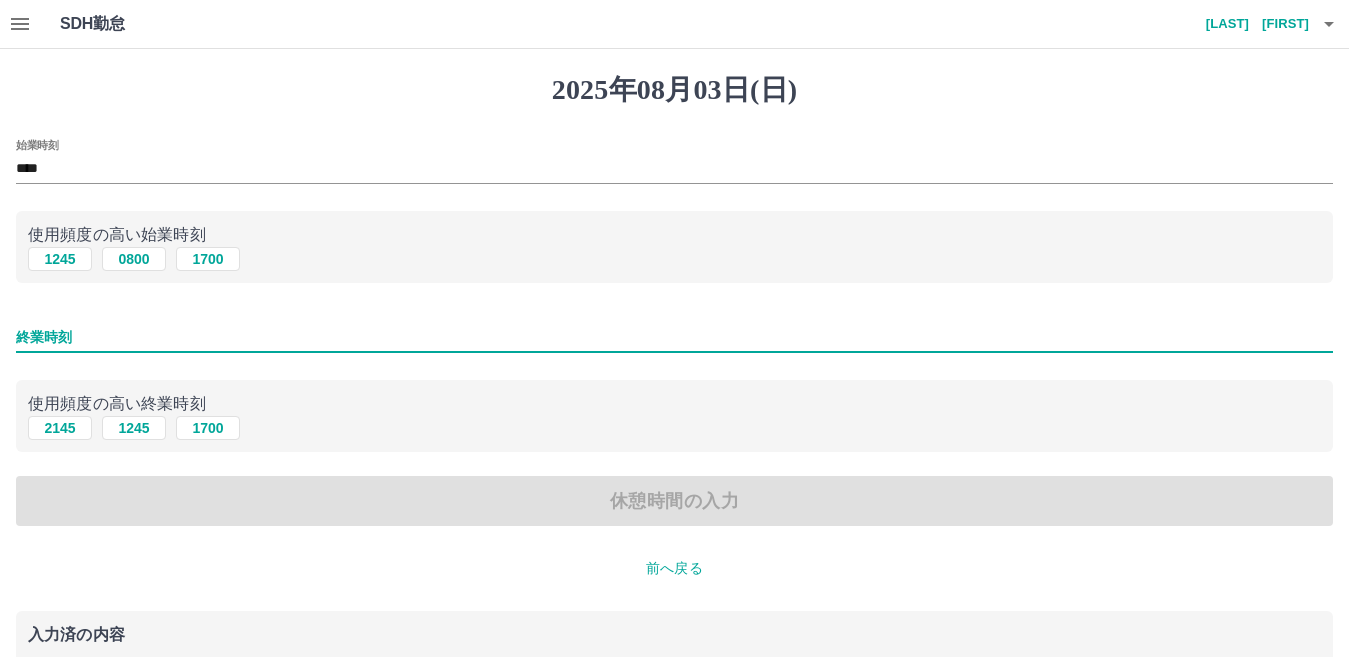 click on "終業時刻" at bounding box center (674, 337) 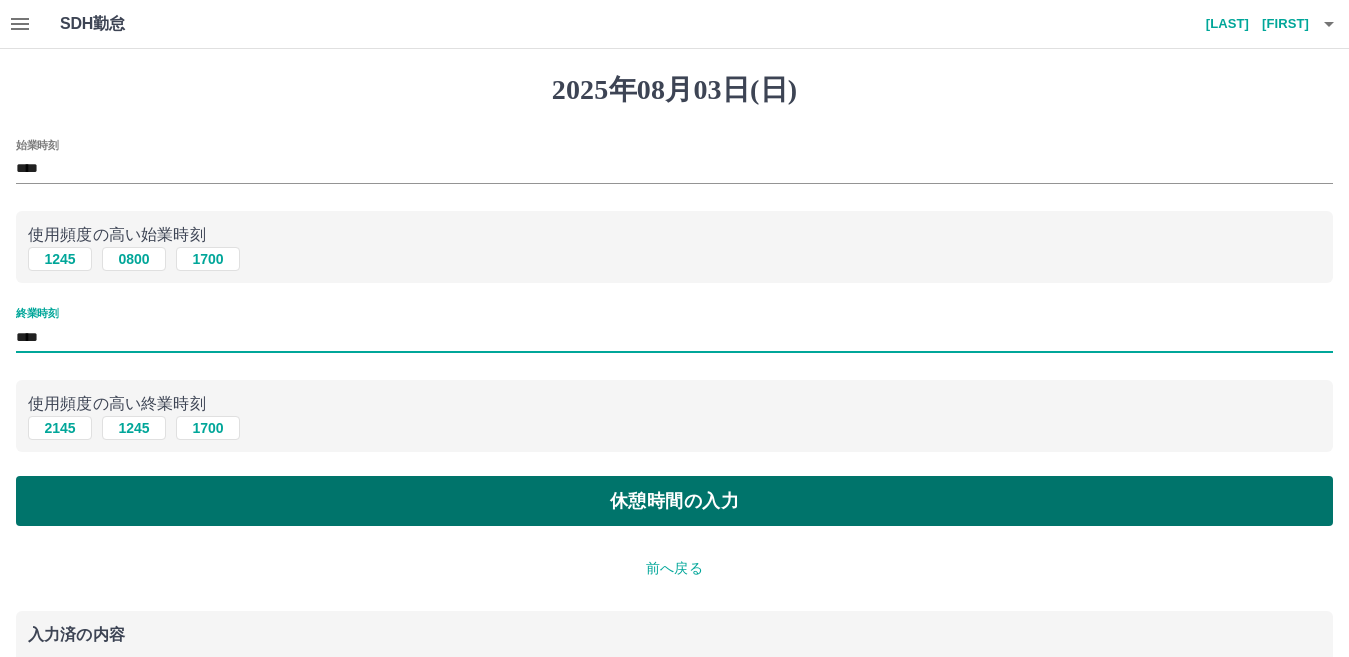 click on "休憩時間の入力" at bounding box center [674, 501] 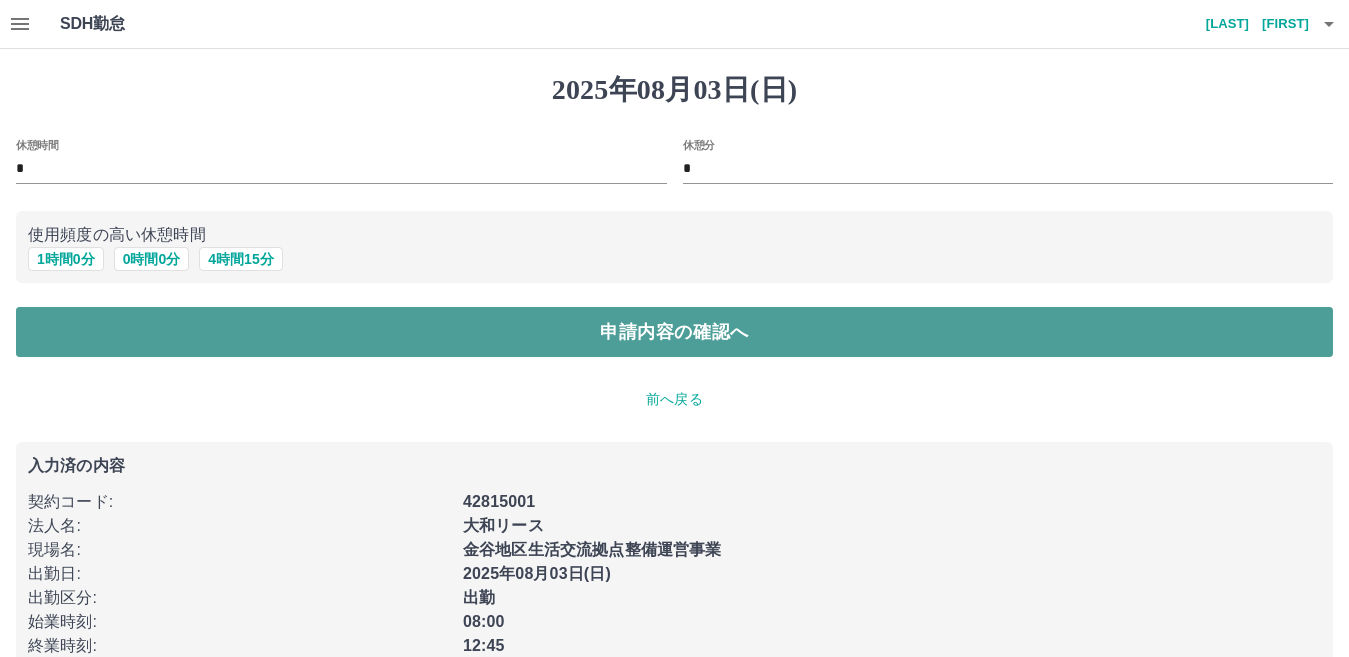click on "申請内容の確認へ" at bounding box center [674, 332] 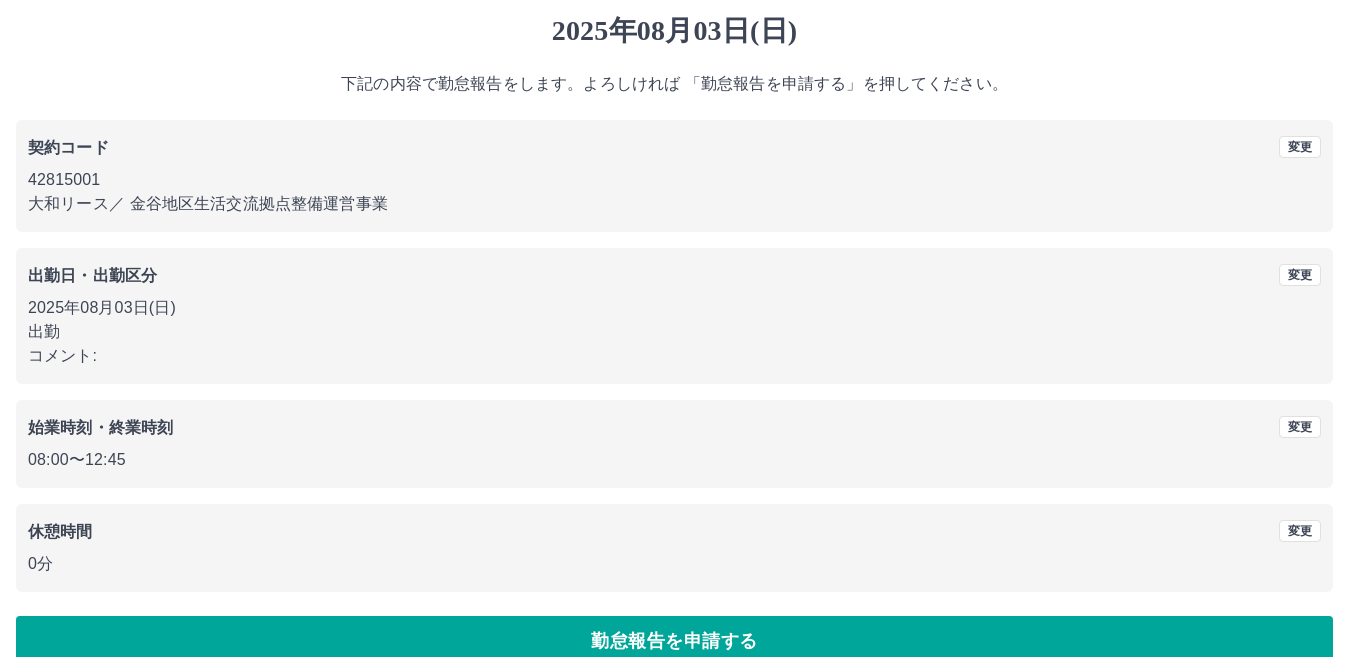 scroll, scrollTop: 92, scrollLeft: 0, axis: vertical 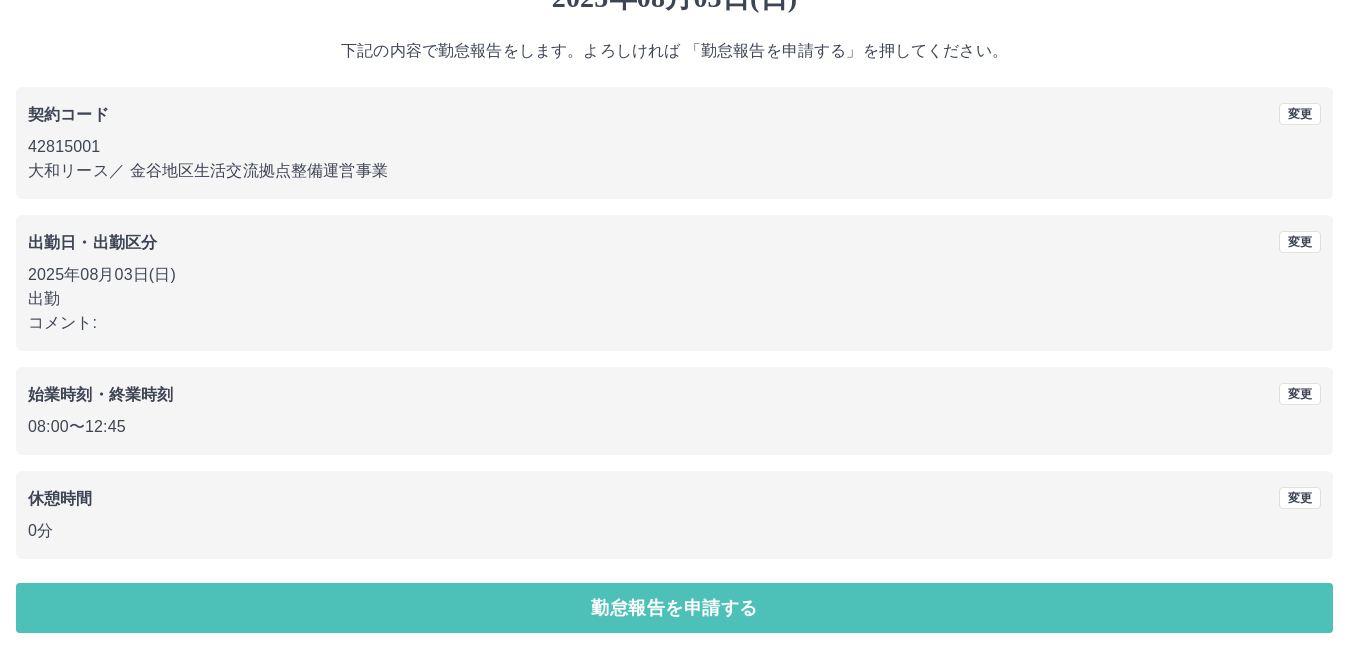 drag, startPoint x: 420, startPoint y: 603, endPoint x: 434, endPoint y: 587, distance: 21.260292 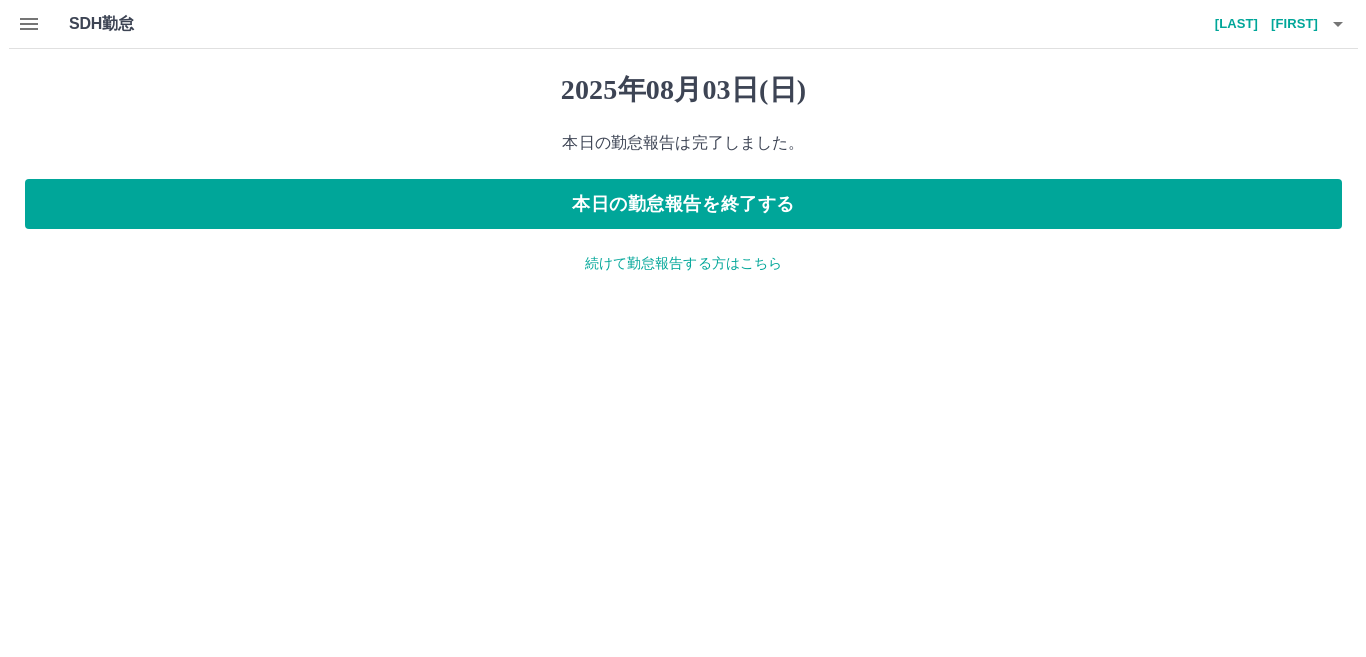 scroll, scrollTop: 0, scrollLeft: 0, axis: both 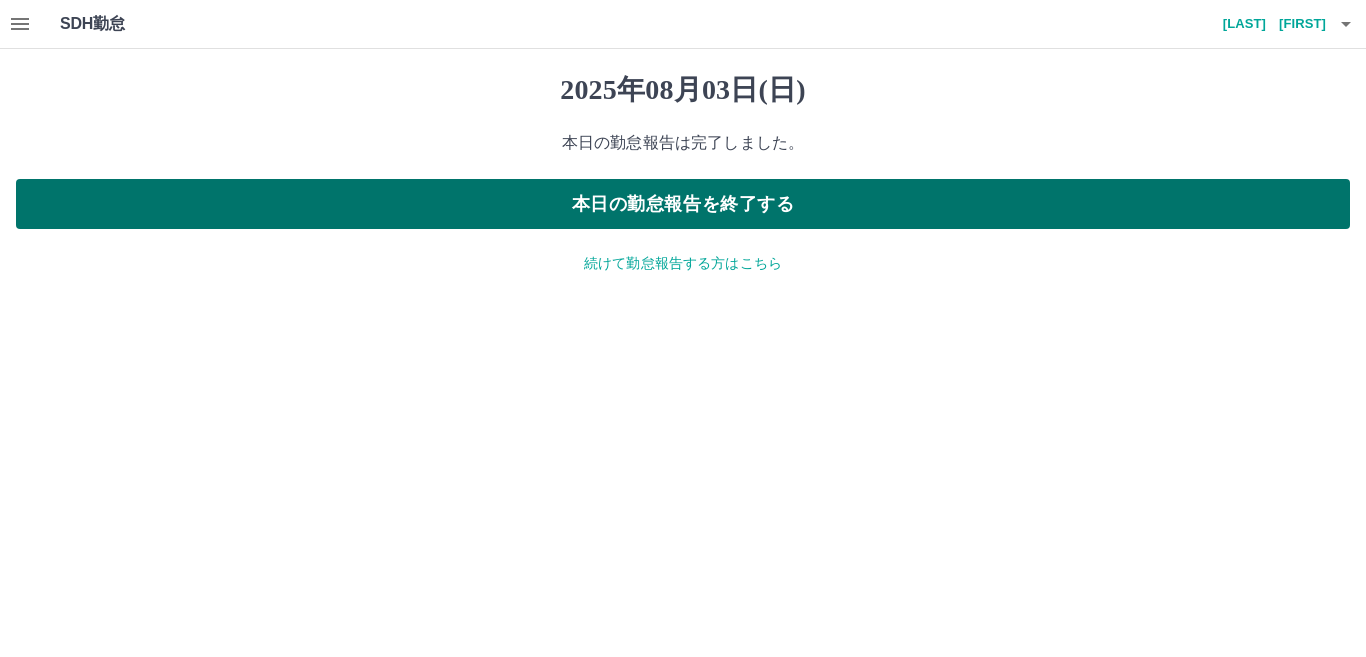 click on "本日の勤怠報告を終了する" at bounding box center (683, 204) 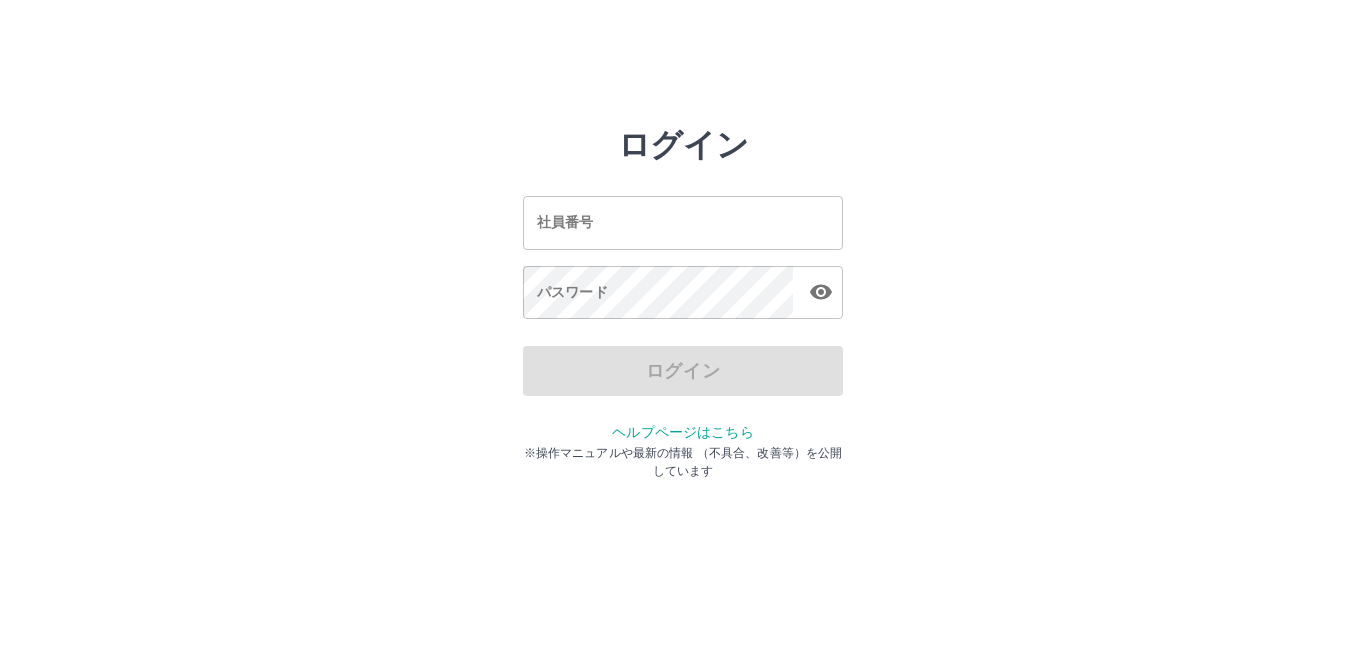 scroll, scrollTop: 0, scrollLeft: 0, axis: both 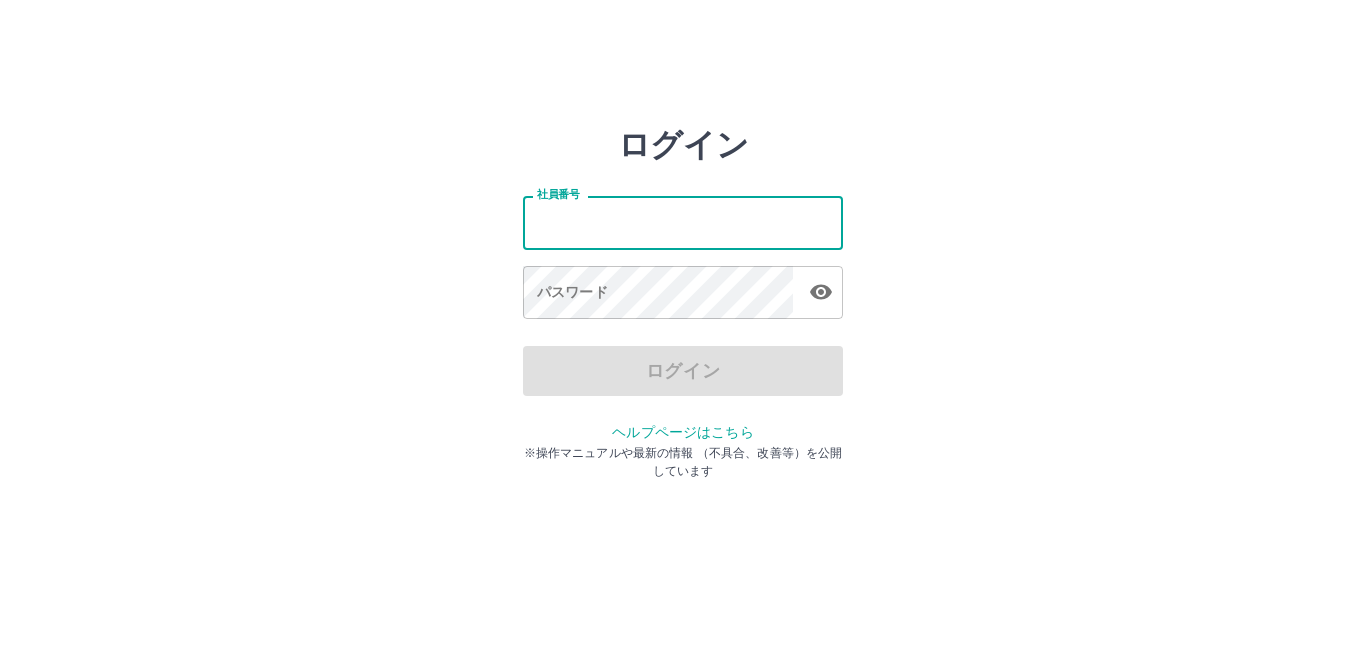 click on "社員番号" at bounding box center (683, 222) 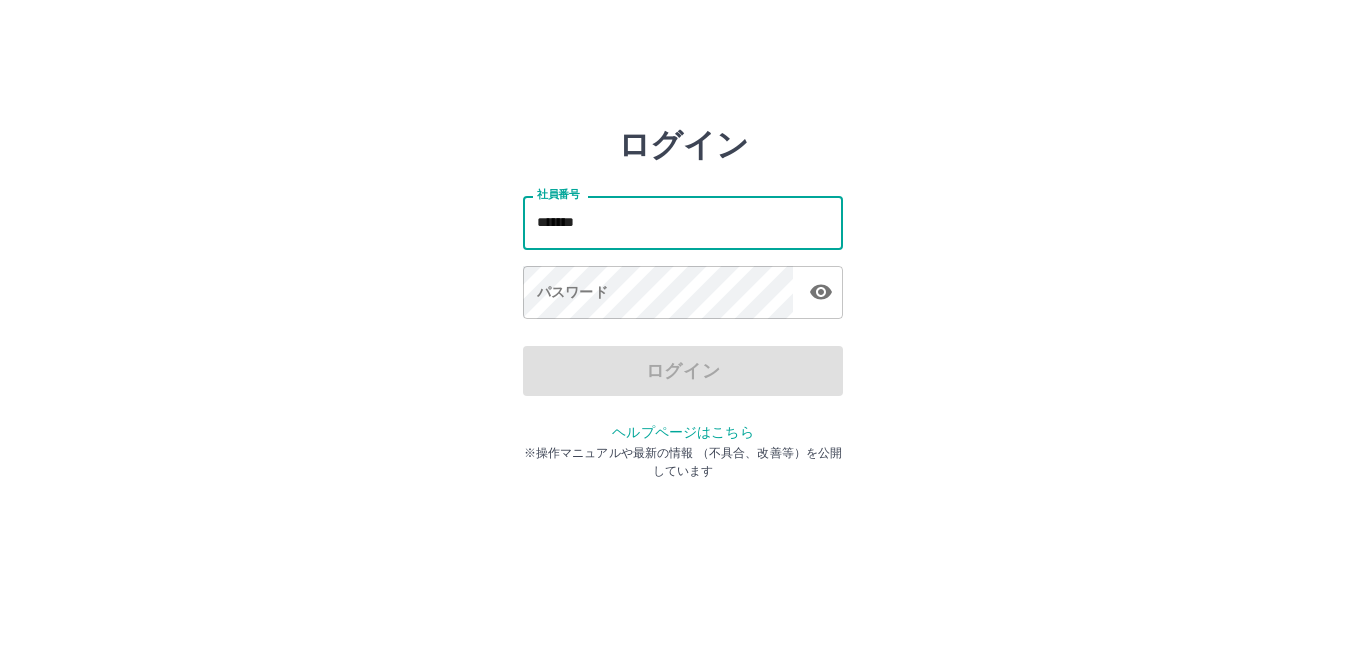 type on "*******" 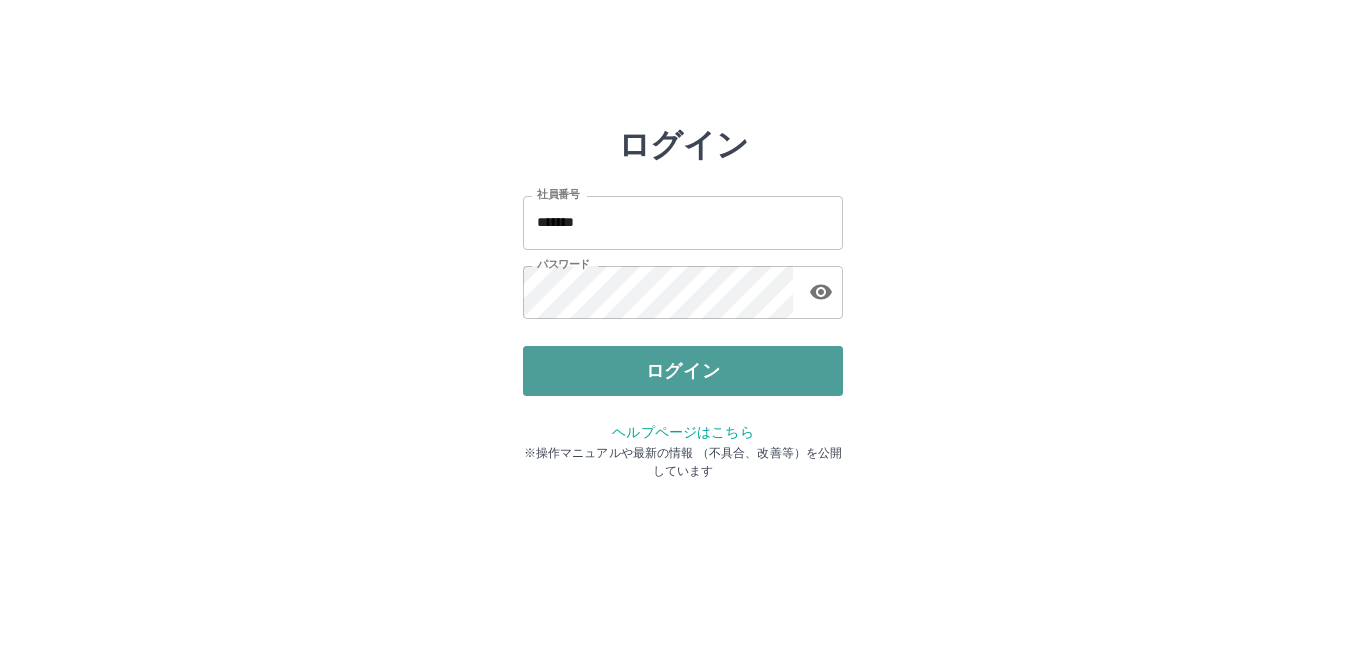 click on "ログイン" at bounding box center [683, 371] 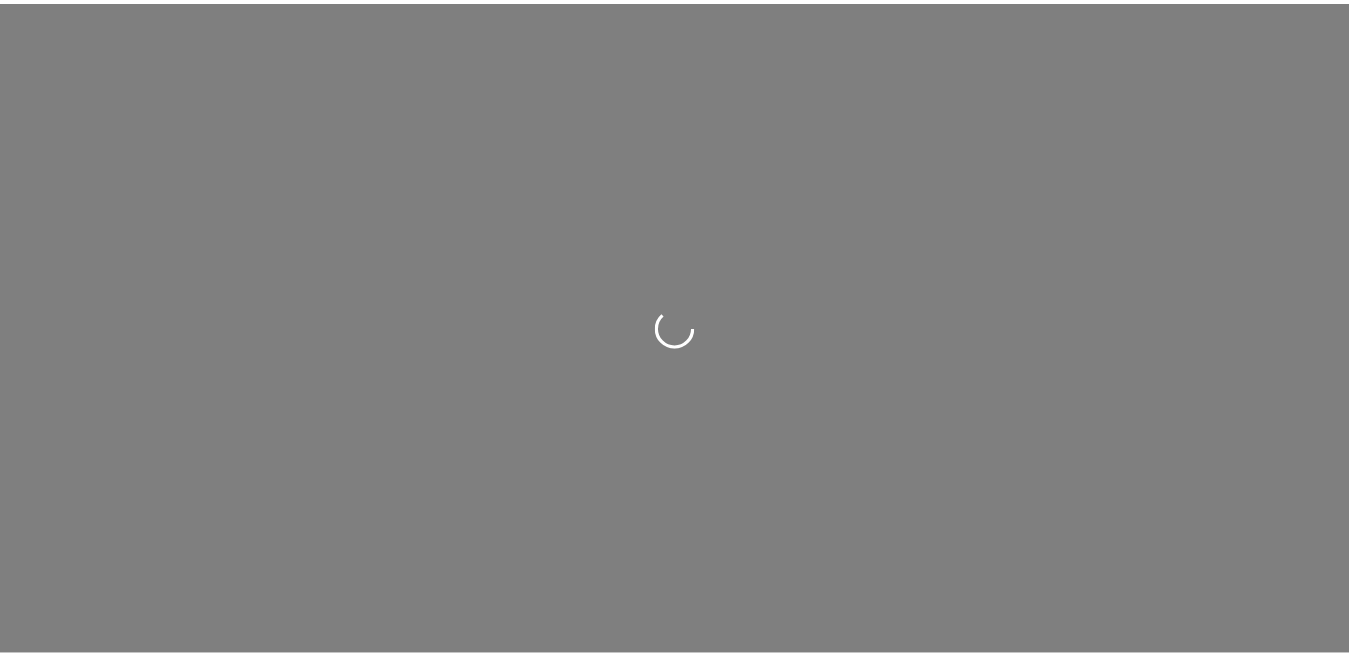 scroll, scrollTop: 0, scrollLeft: 0, axis: both 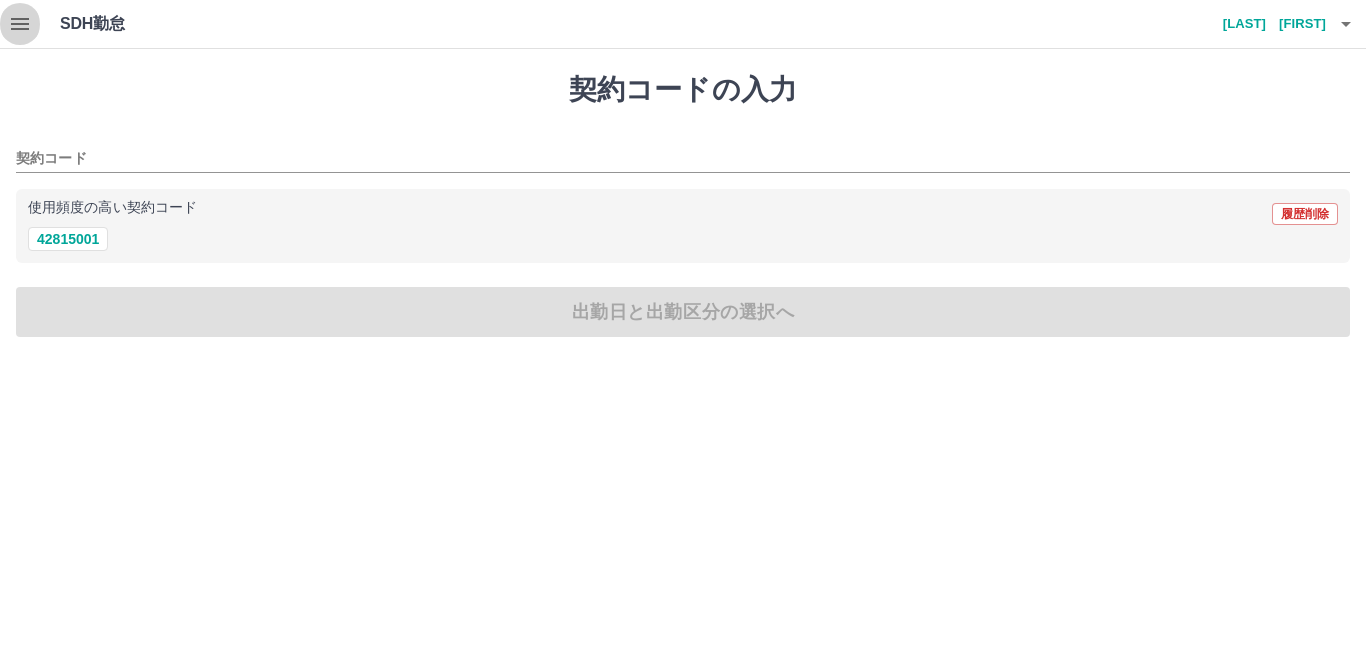 click 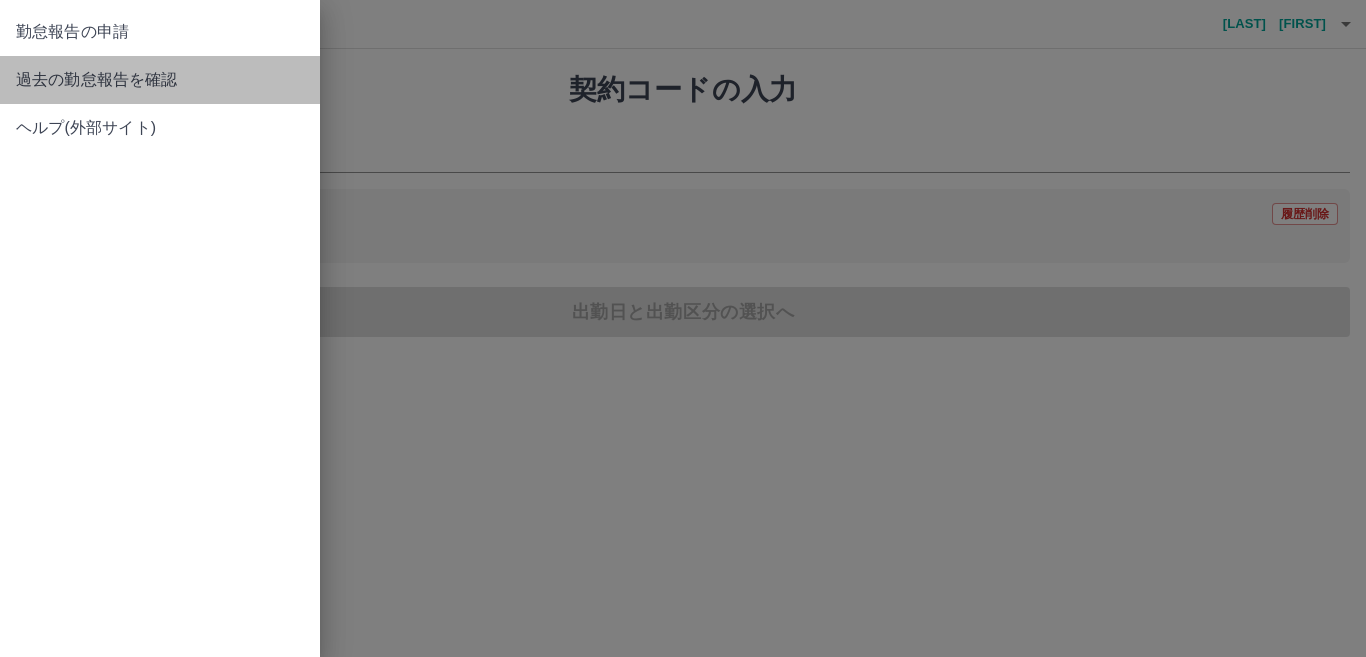 click on "過去の勤怠報告を確認" at bounding box center (160, 80) 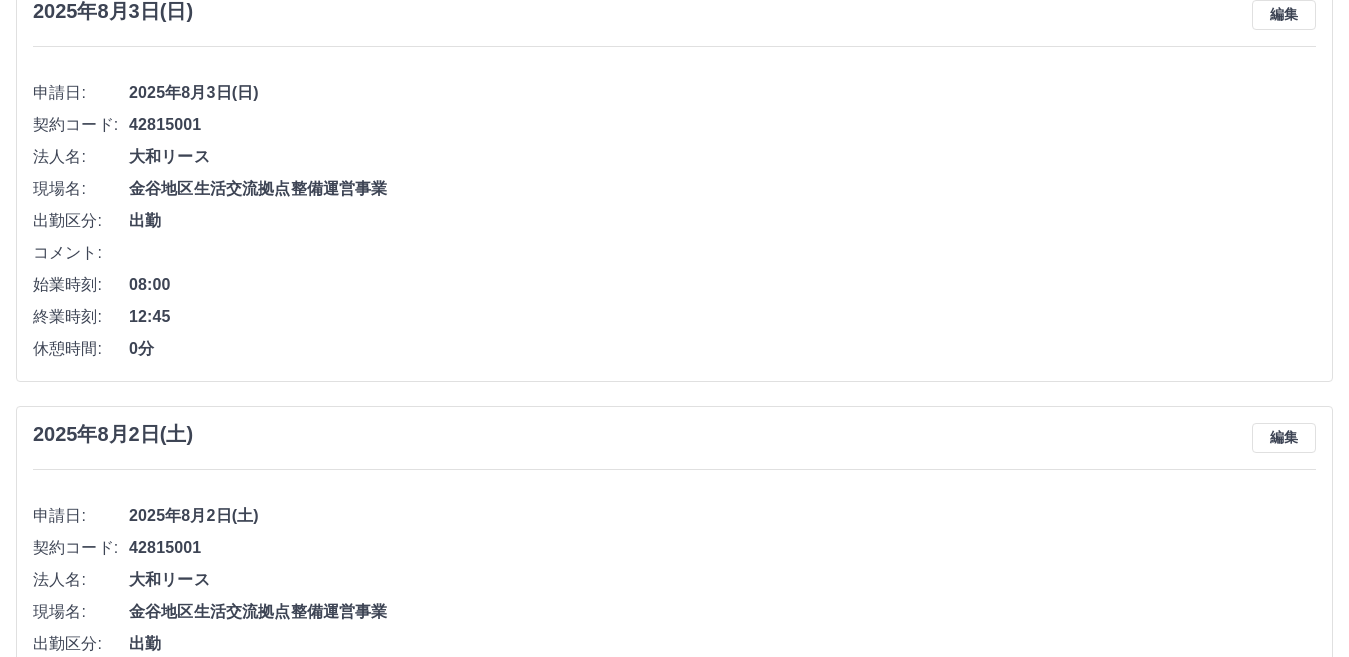 scroll, scrollTop: 100, scrollLeft: 0, axis: vertical 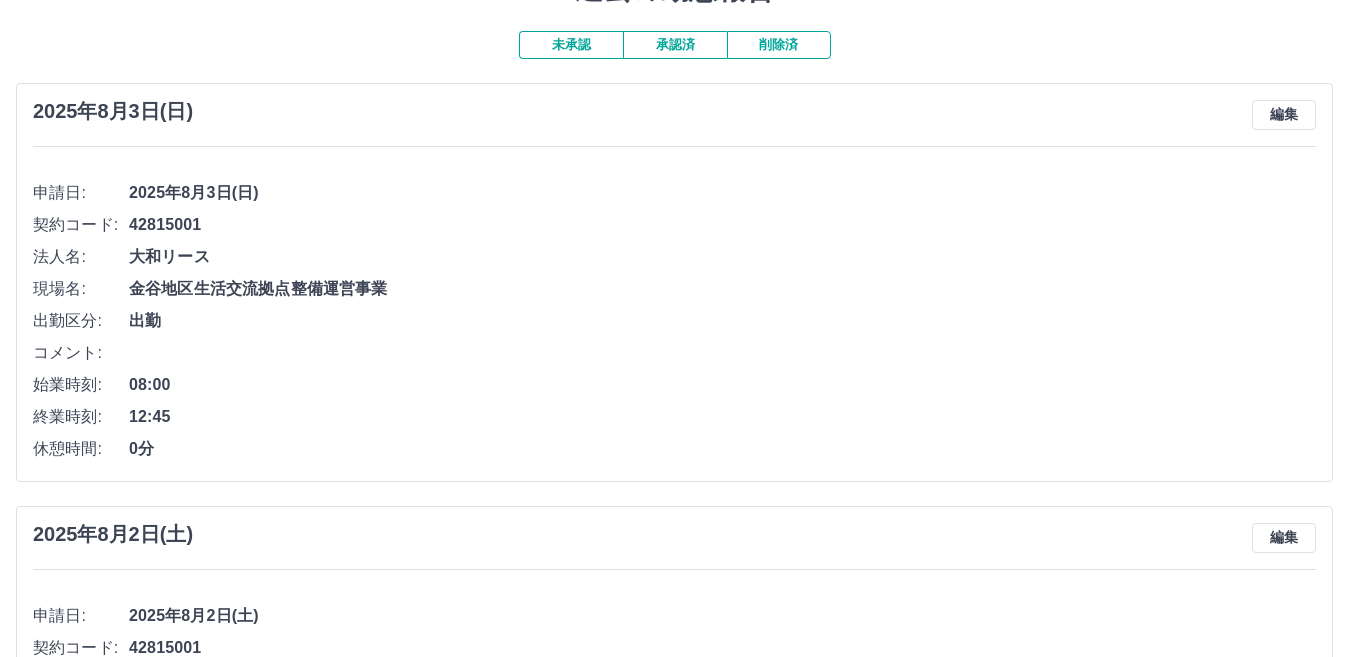 drag, startPoint x: 1229, startPoint y: 587, endPoint x: 1243, endPoint y: 582, distance: 14.866069 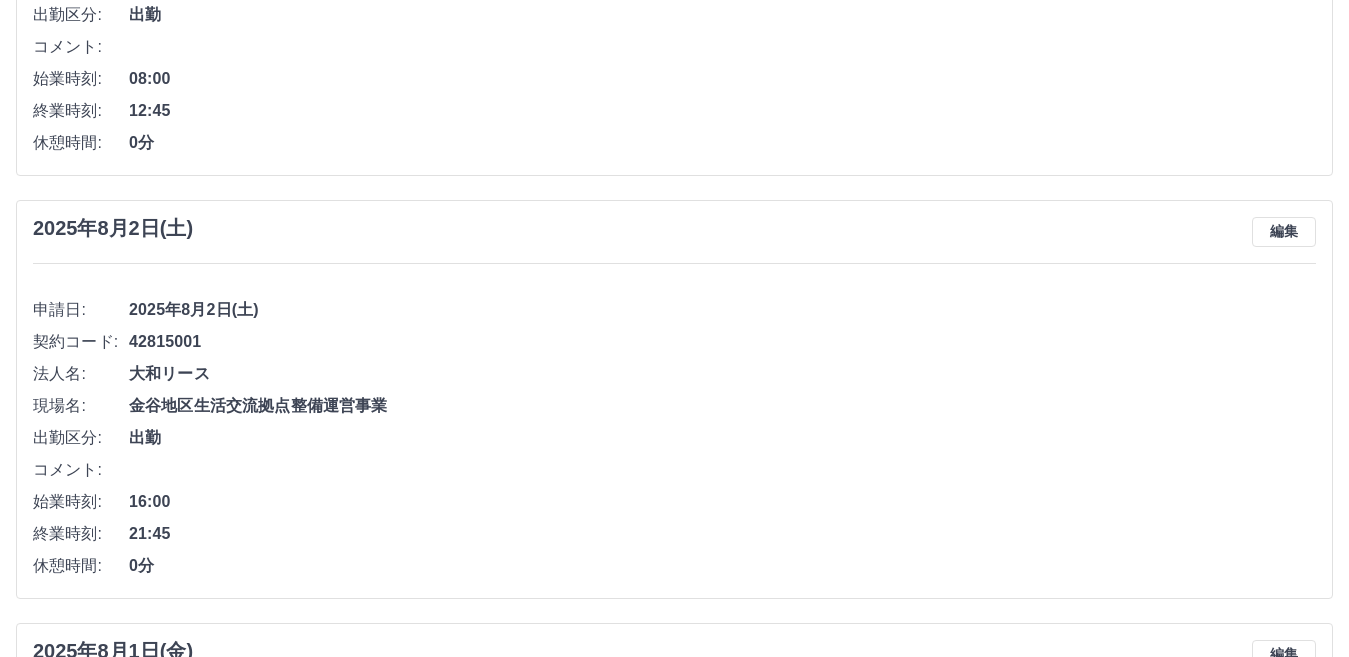 scroll, scrollTop: 500, scrollLeft: 0, axis: vertical 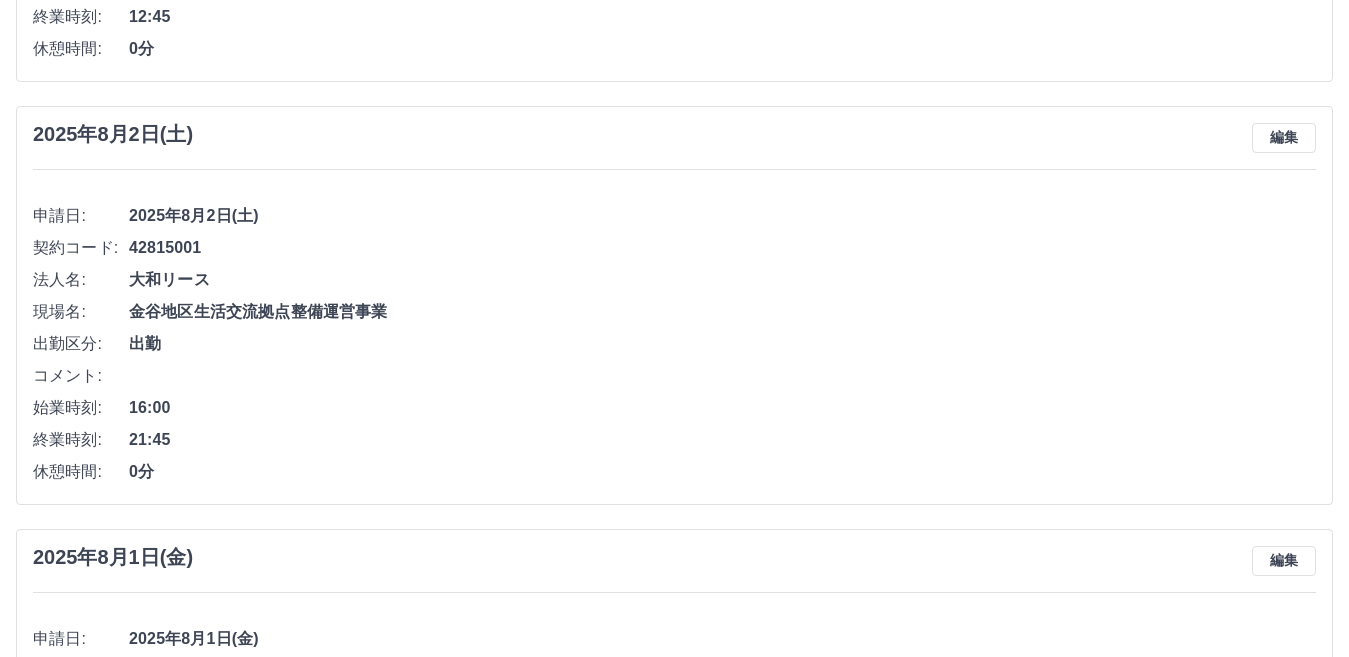 click on "21:45" at bounding box center [722, 440] 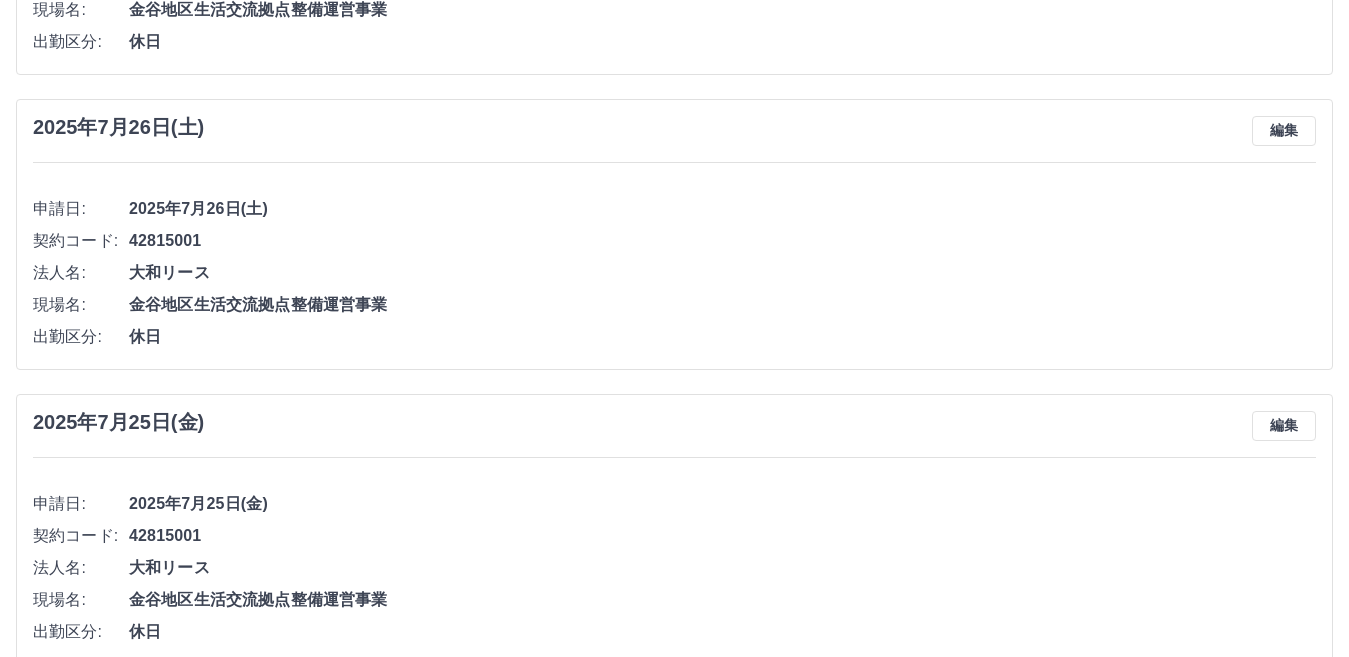 scroll, scrollTop: 2695, scrollLeft: 0, axis: vertical 